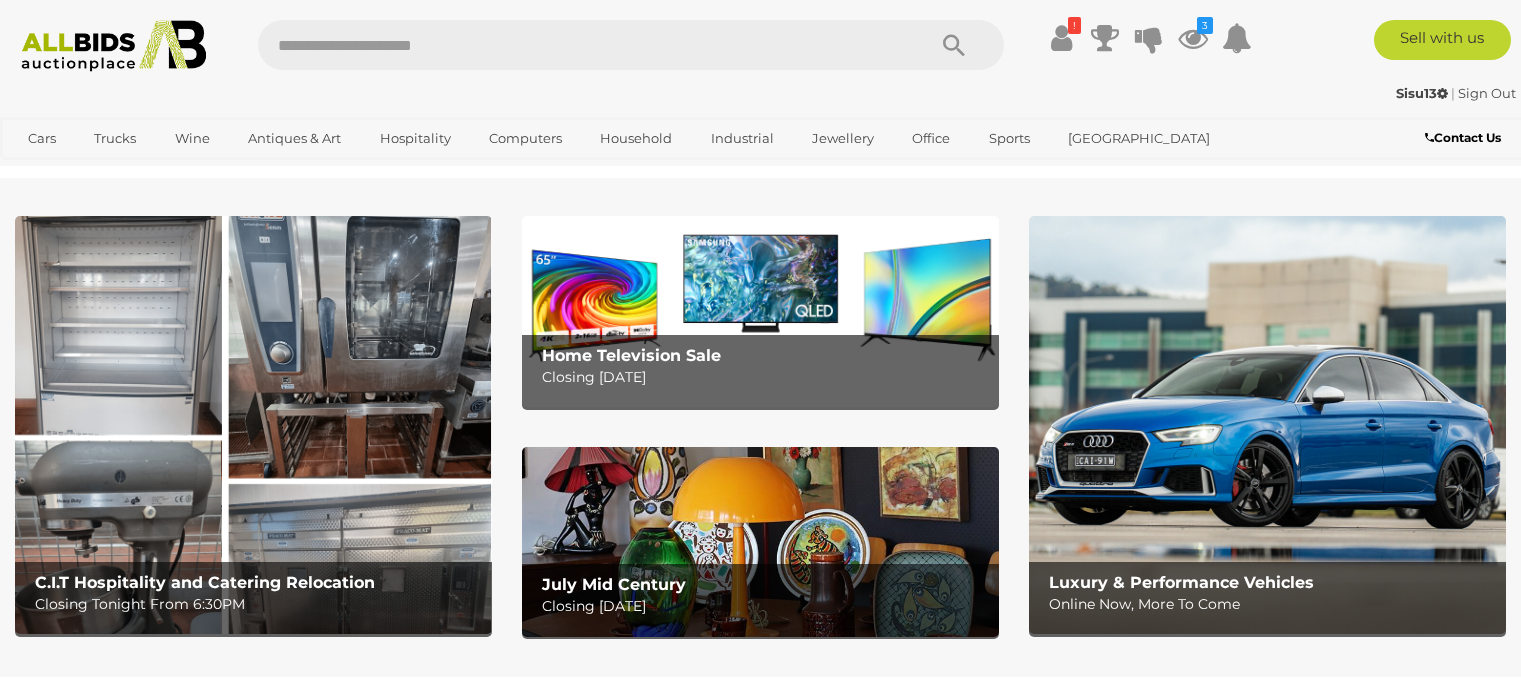 scroll, scrollTop: 0, scrollLeft: 0, axis: both 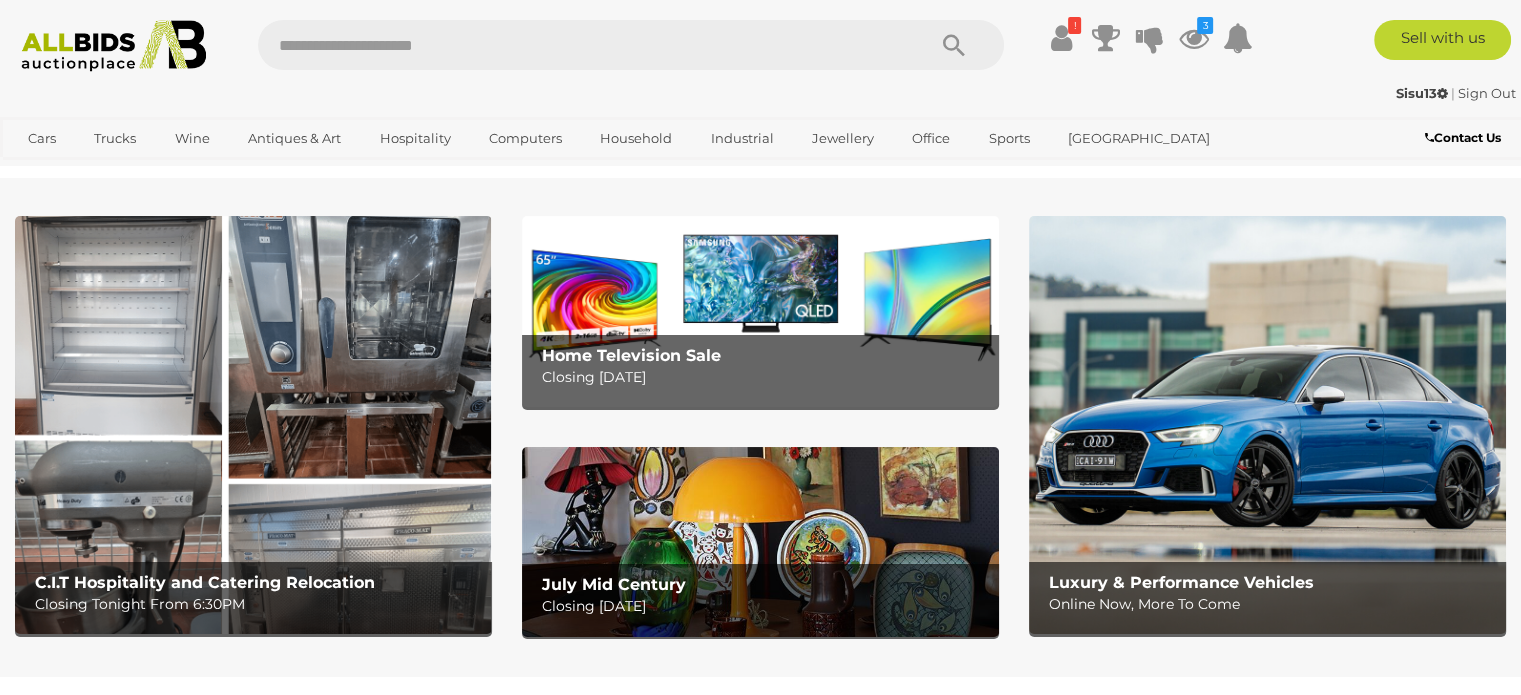 click at bounding box center (581, 45) 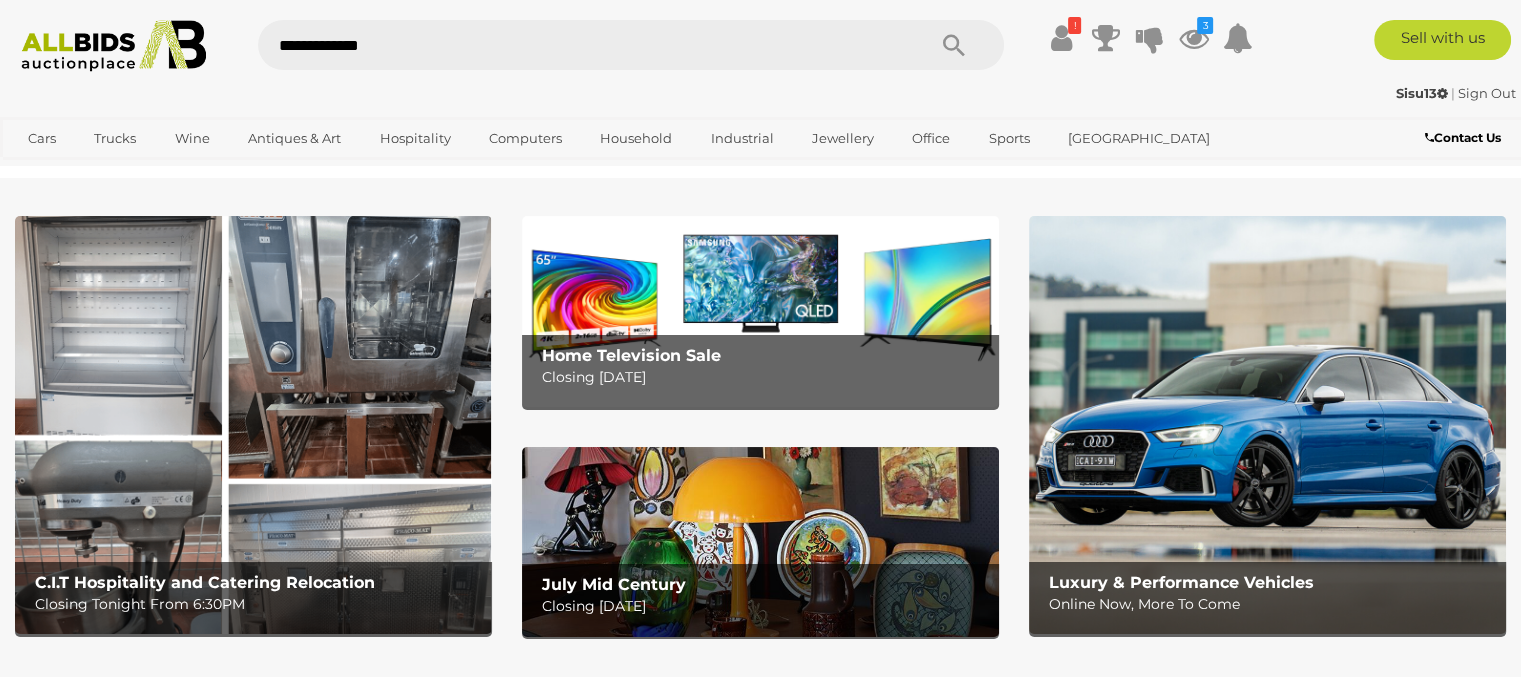 type on "**********" 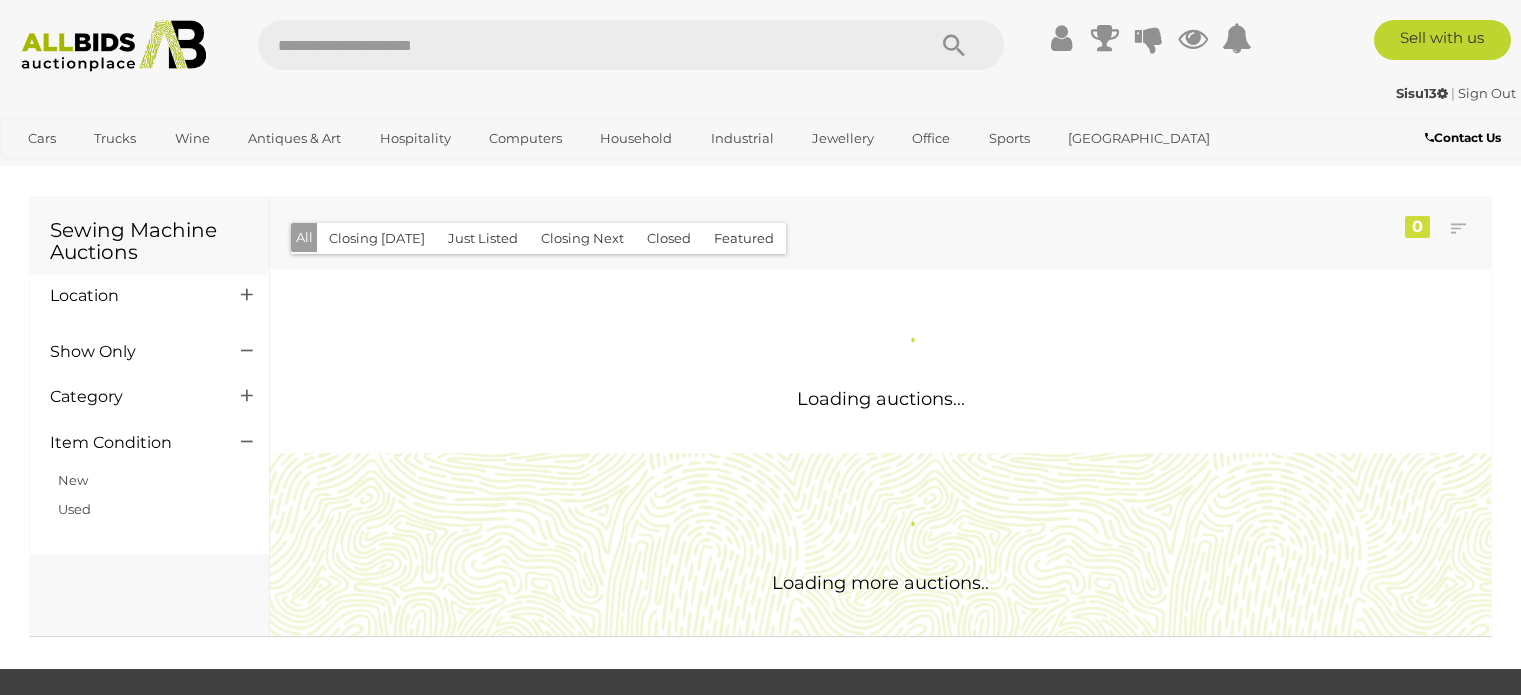 scroll, scrollTop: 0, scrollLeft: 0, axis: both 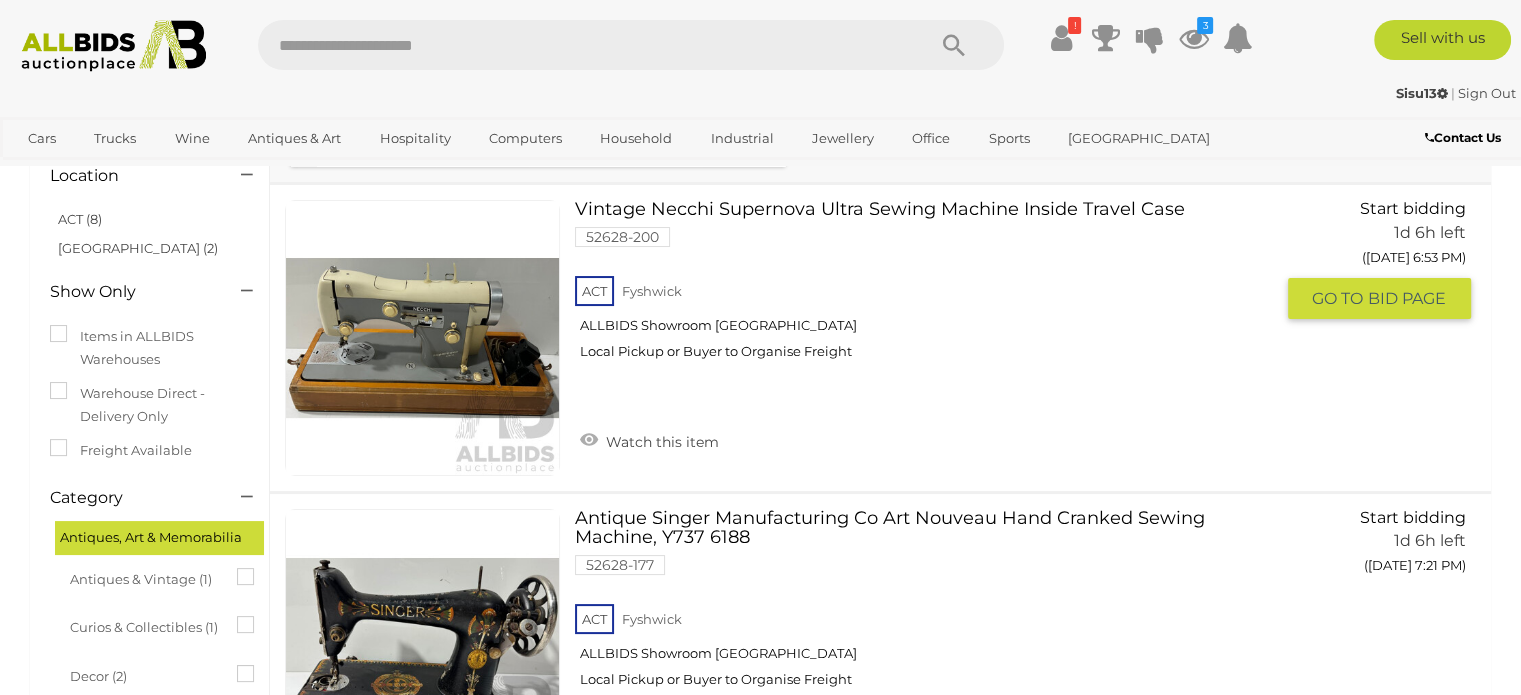 click on "Vintage Necchi Supernova Ultra Sewing Machine Inside Travel Case
52628-200
ACT
Fyshwick" at bounding box center [931, 287] 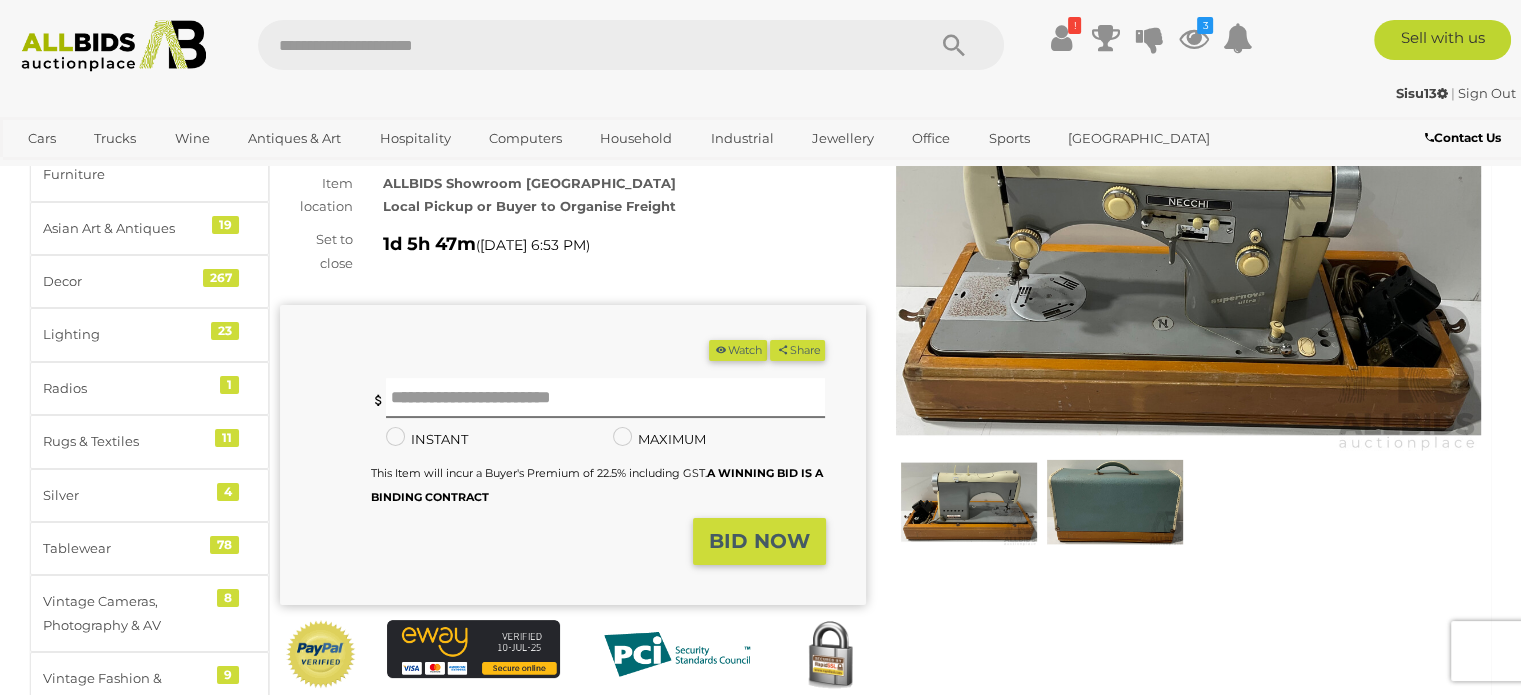 scroll, scrollTop: 80, scrollLeft: 0, axis: vertical 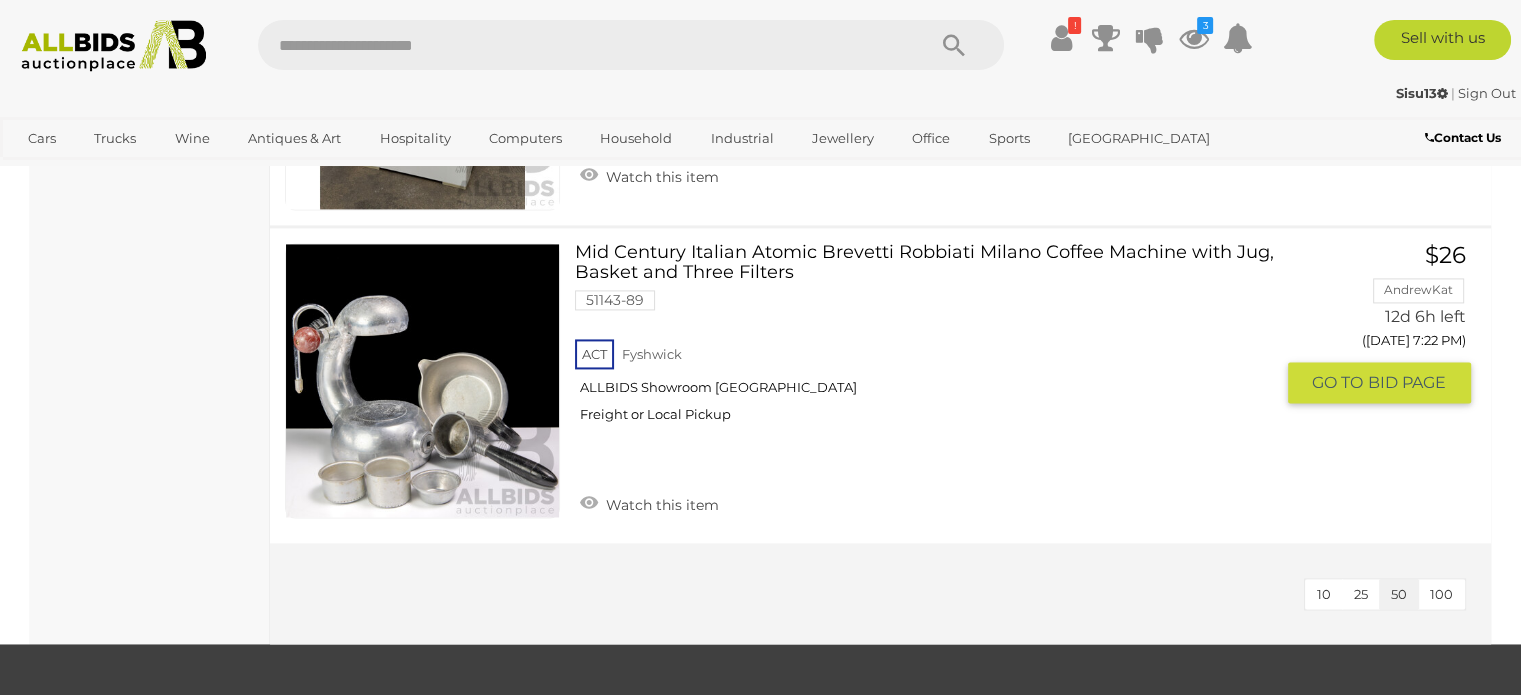 click at bounding box center [422, 380] 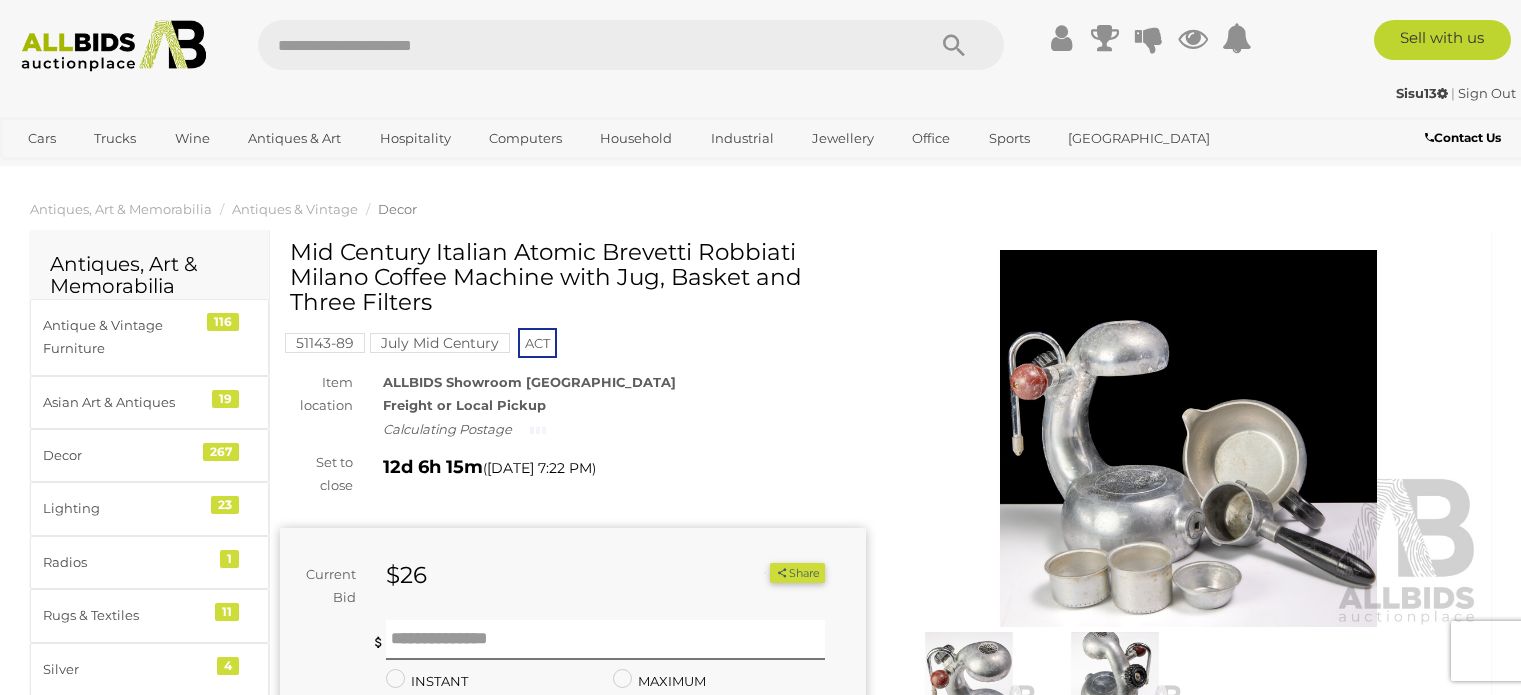 scroll, scrollTop: 0, scrollLeft: 0, axis: both 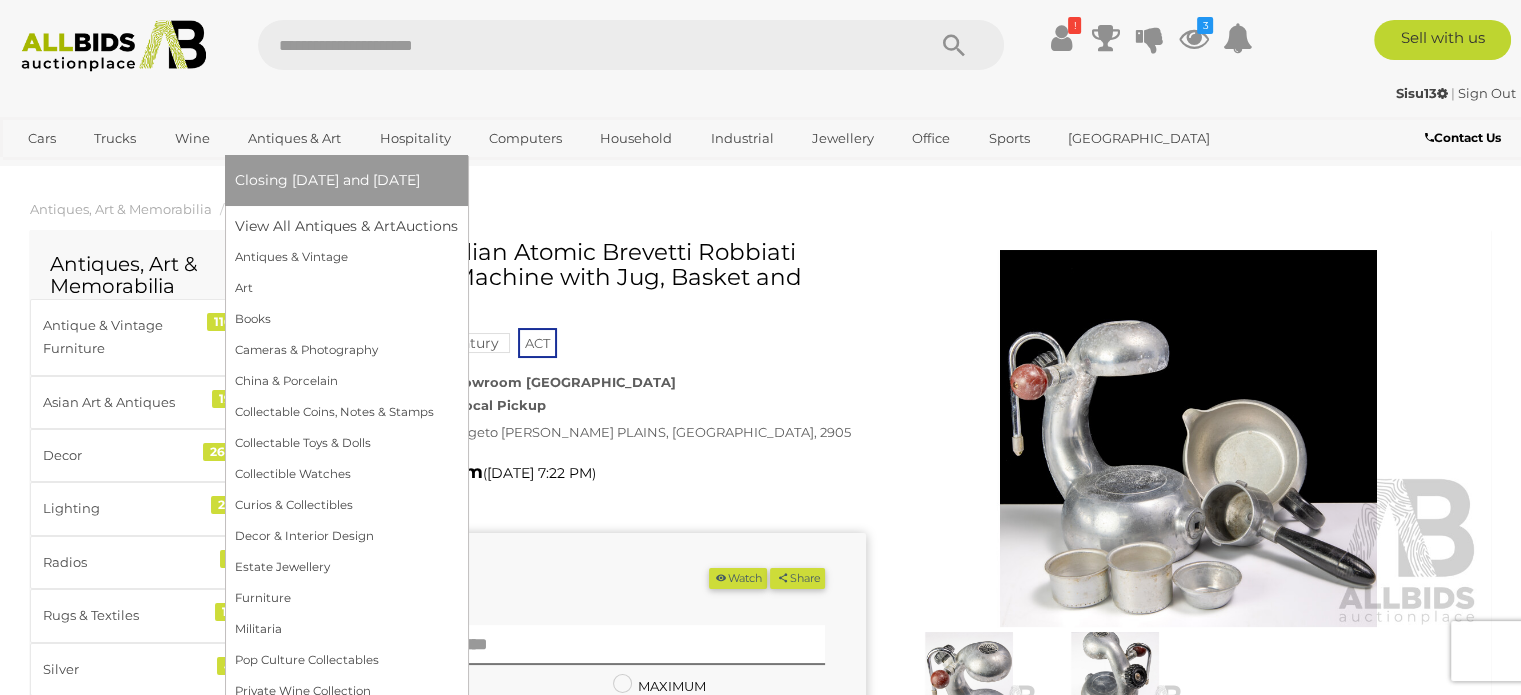click on "Closing [DATE] and [DATE]" at bounding box center [346, 180] 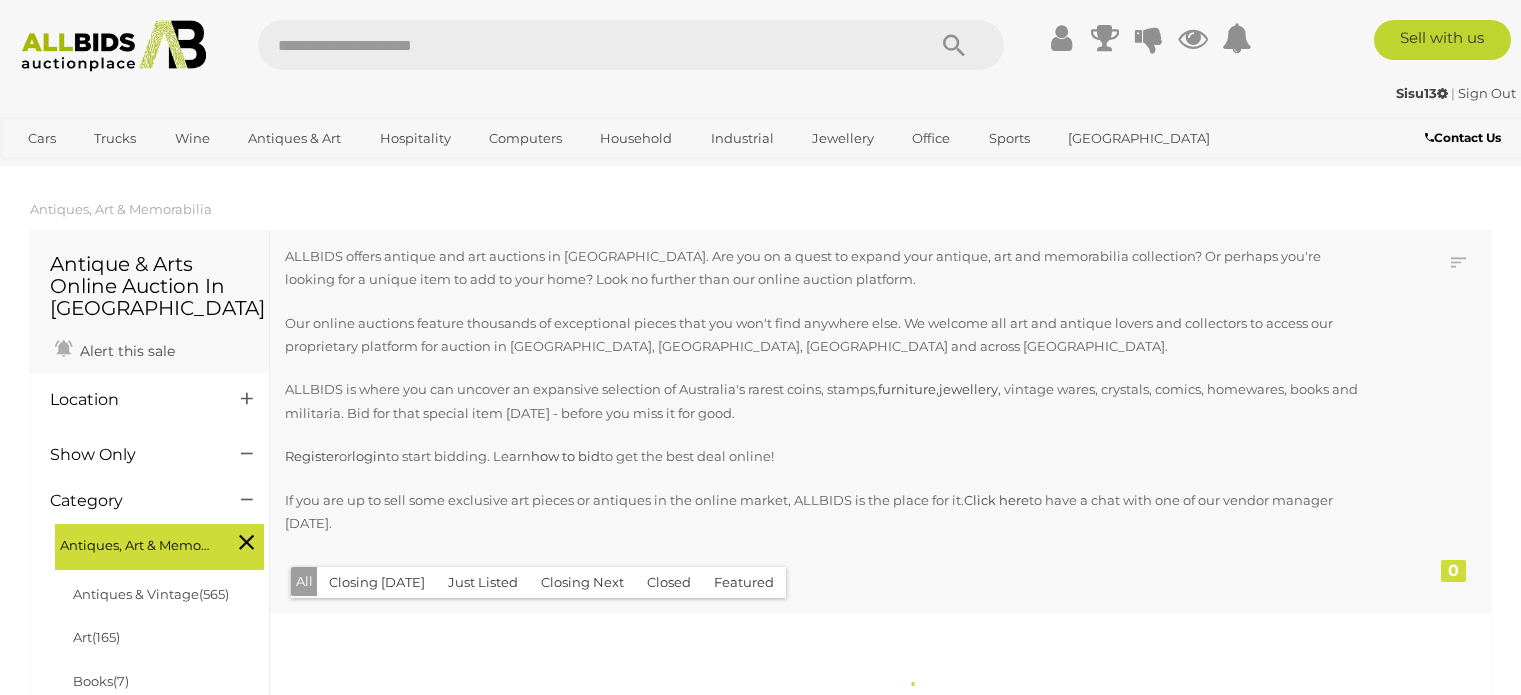 scroll, scrollTop: 0, scrollLeft: 0, axis: both 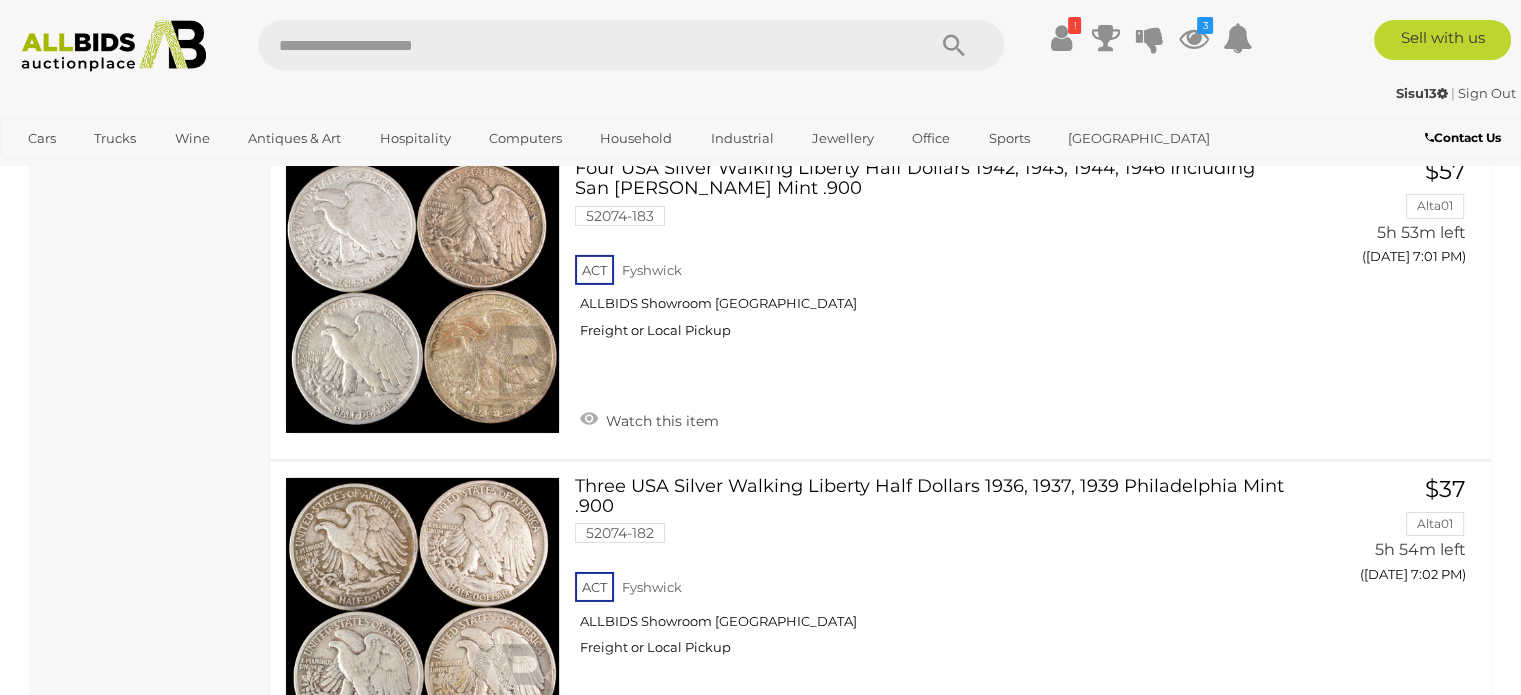click at bounding box center [581, 45] 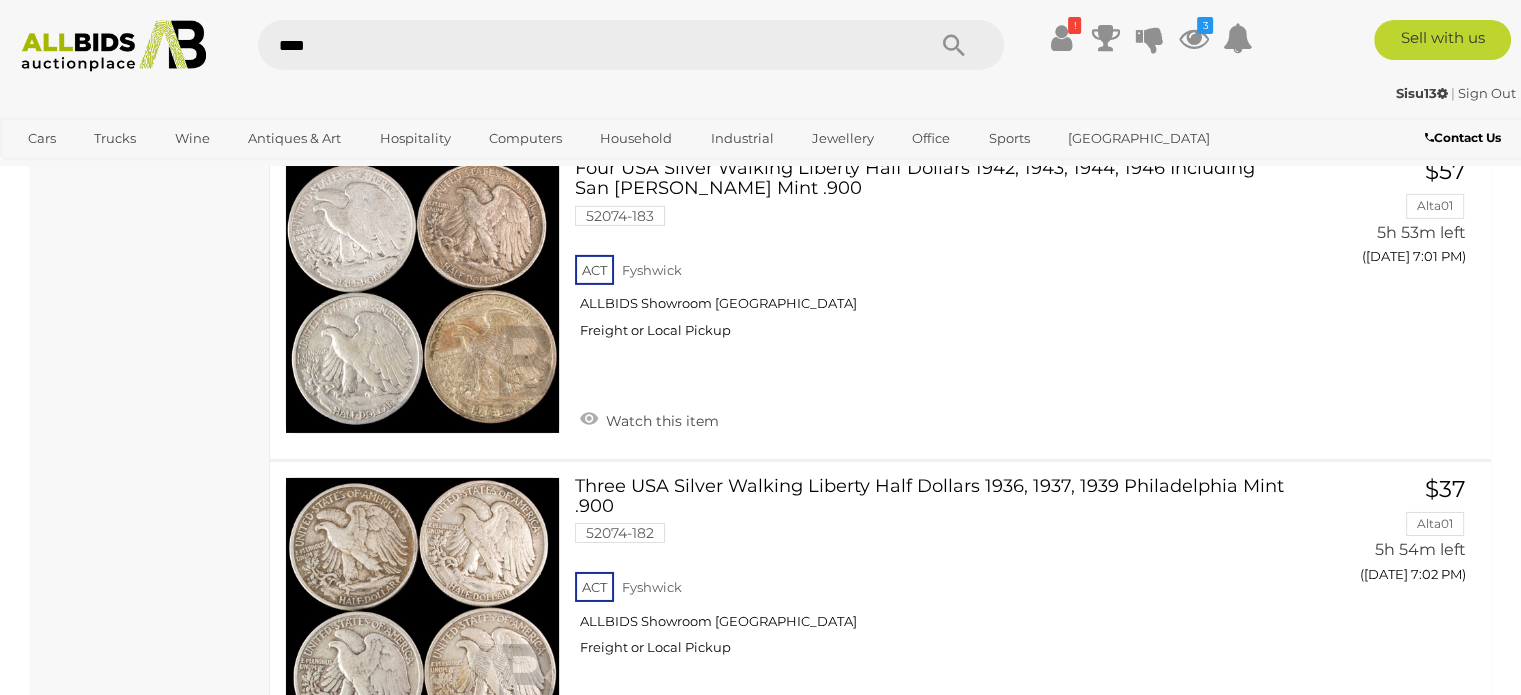 type on "*****" 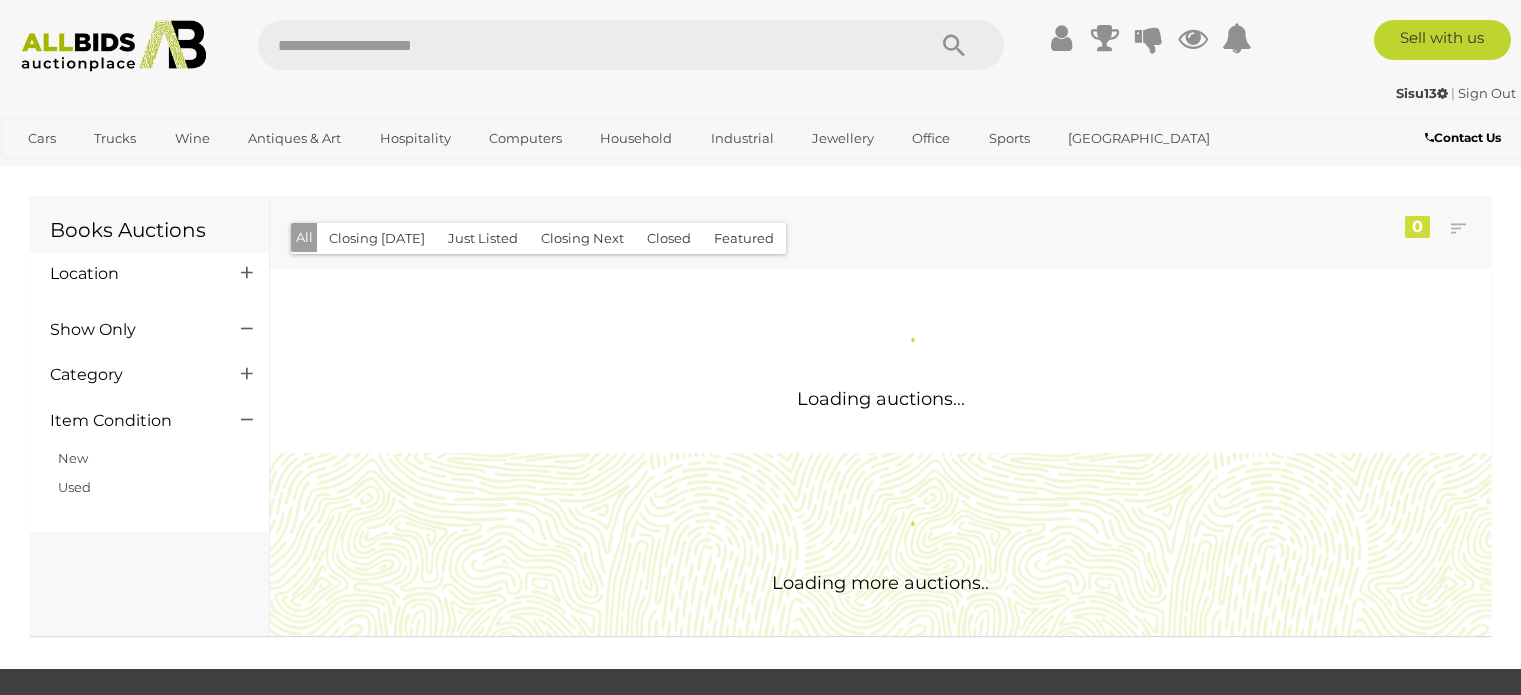 scroll, scrollTop: 0, scrollLeft: 0, axis: both 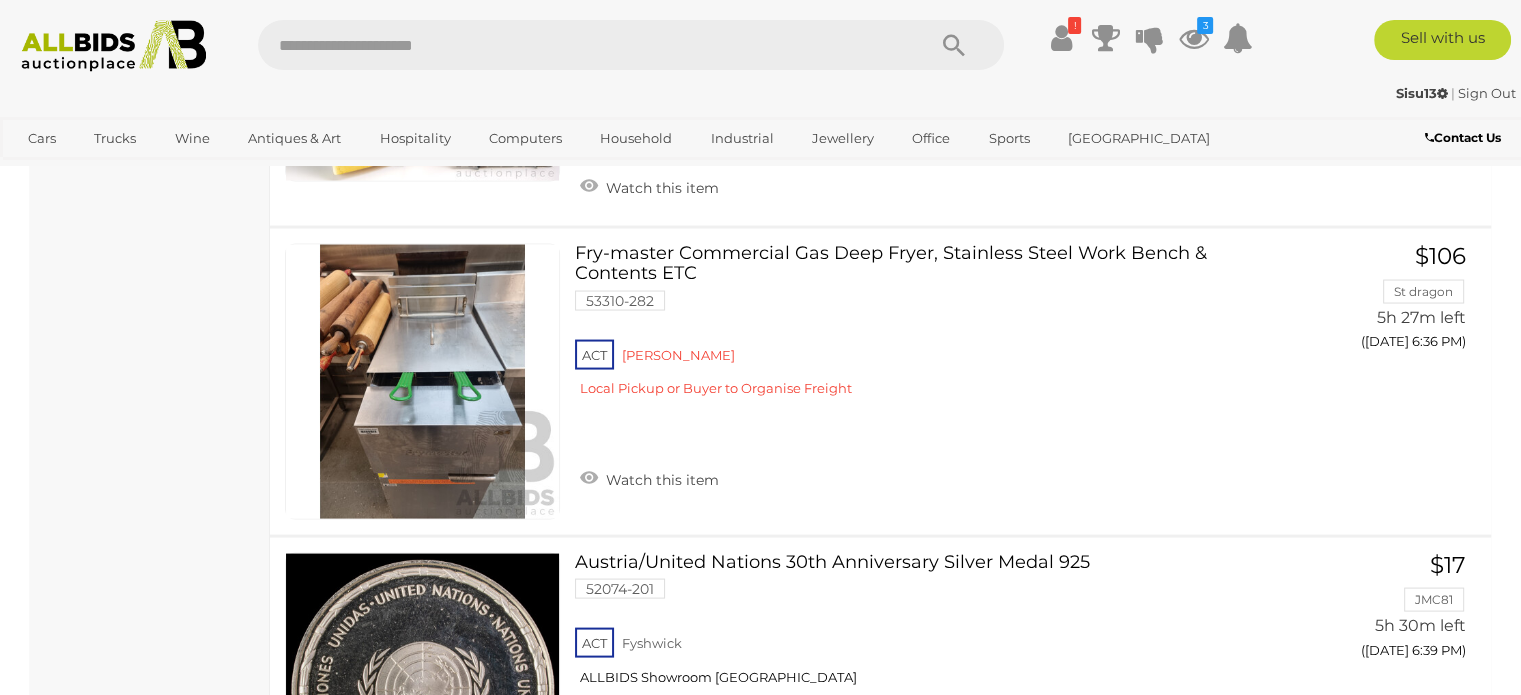 click at bounding box center (114, 46) 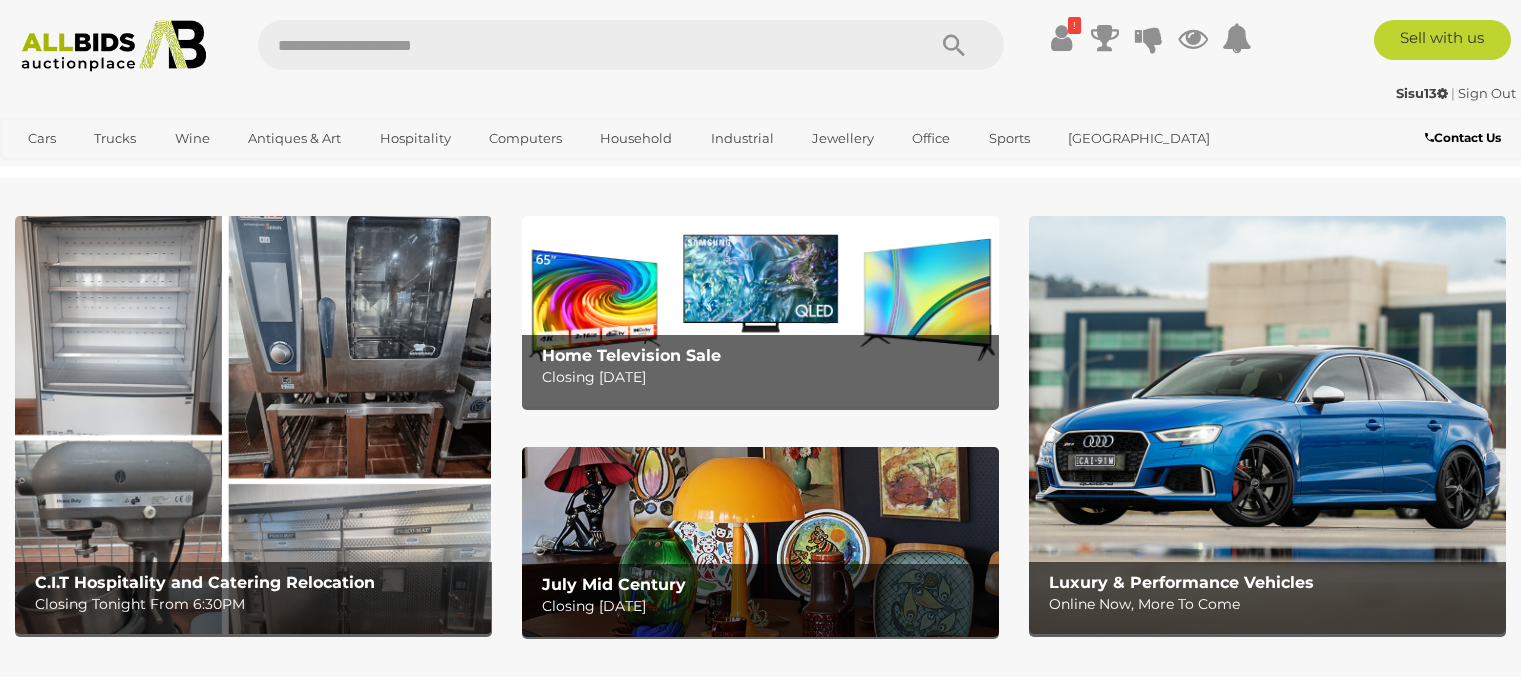 scroll, scrollTop: 0, scrollLeft: 0, axis: both 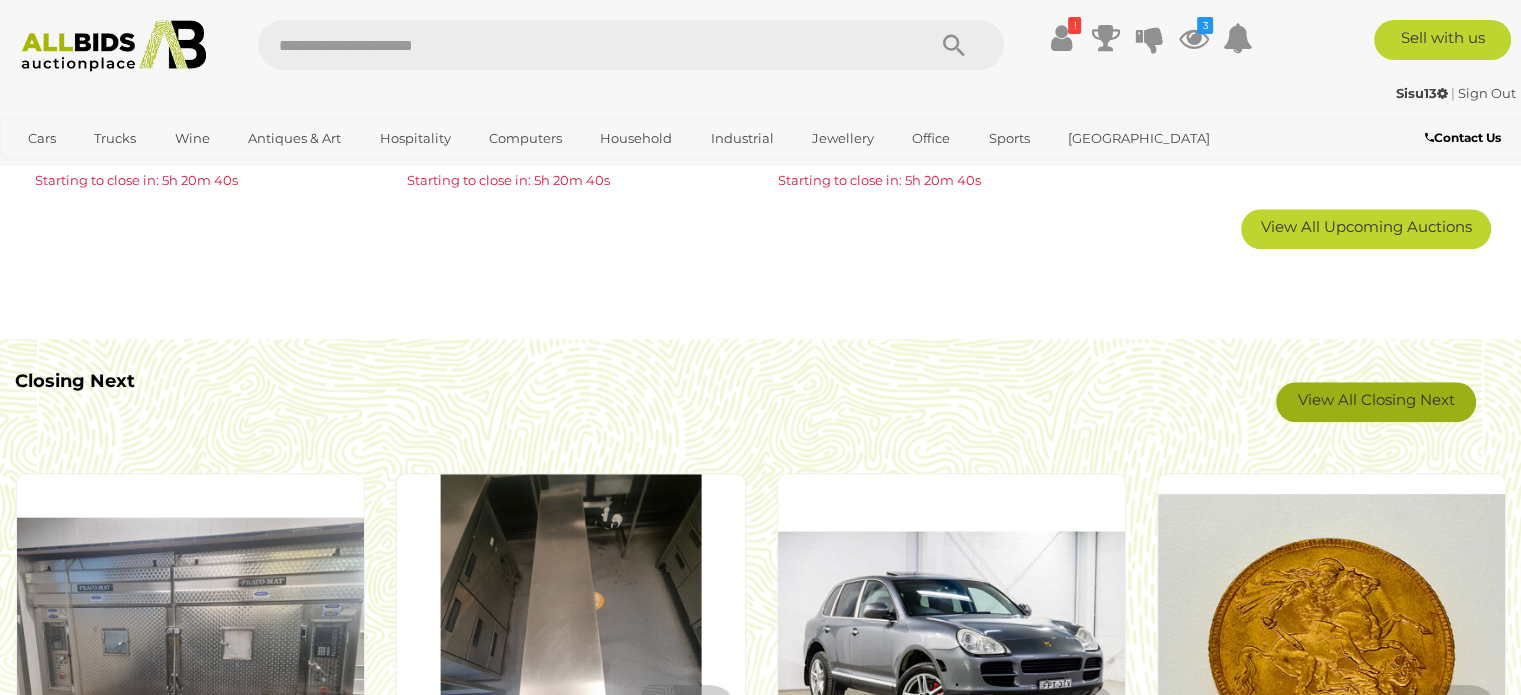 click on "View All Closing Next" at bounding box center [1376, 402] 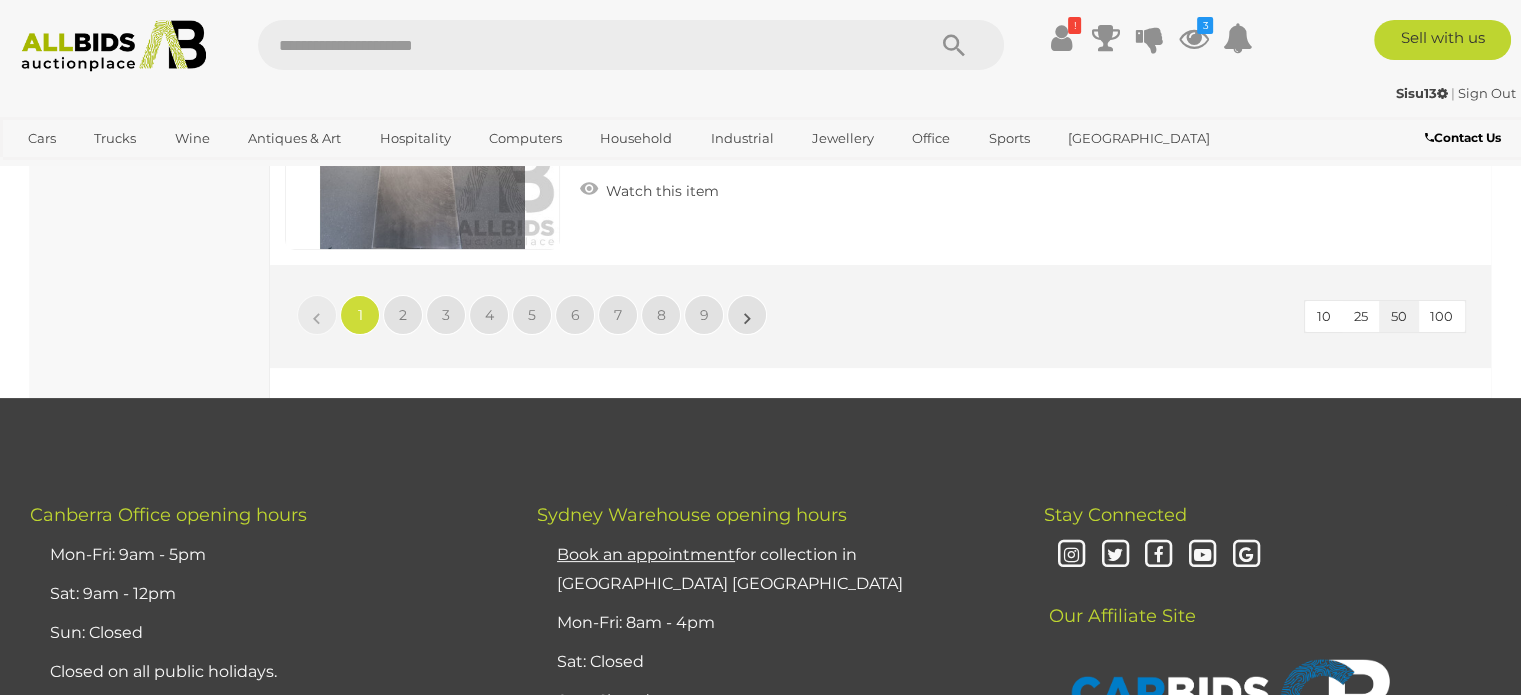 scroll, scrollTop: 15520, scrollLeft: 0, axis: vertical 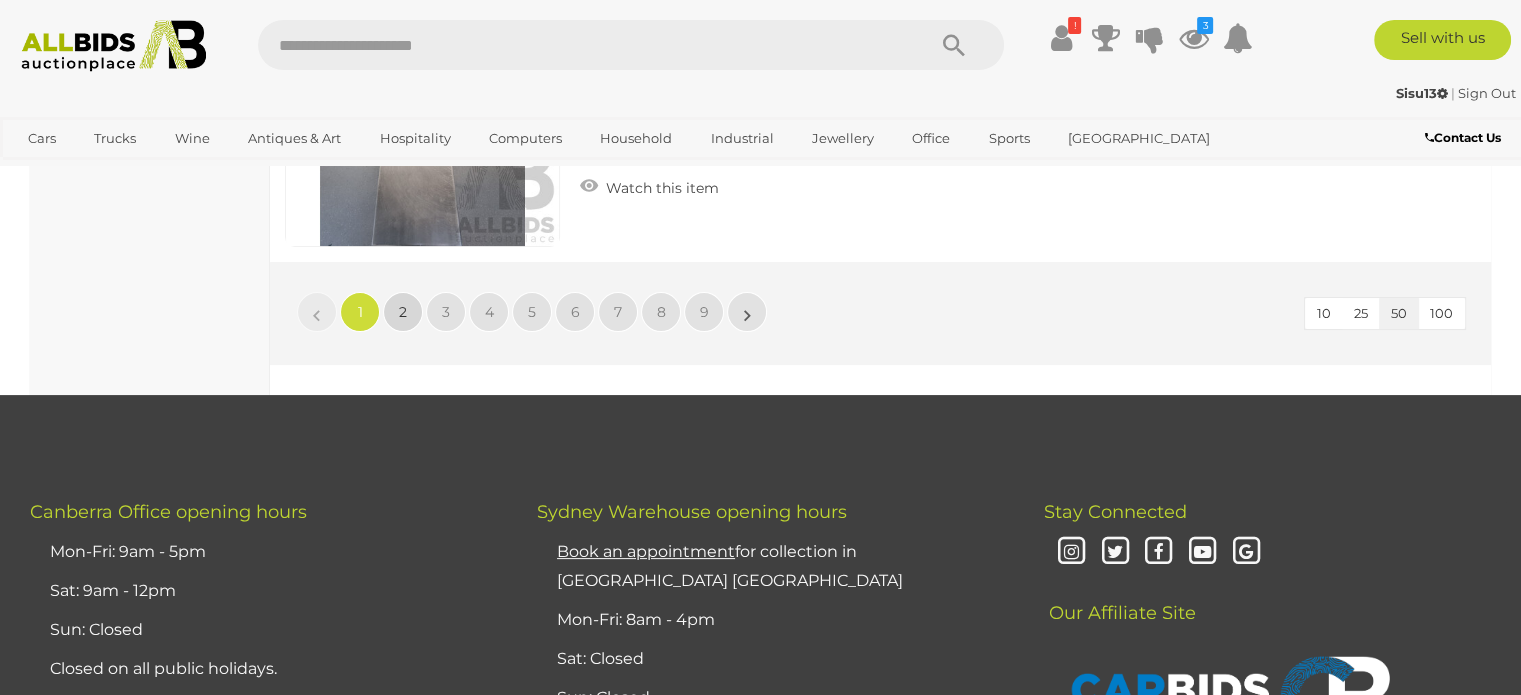 click on "2" at bounding box center [403, 312] 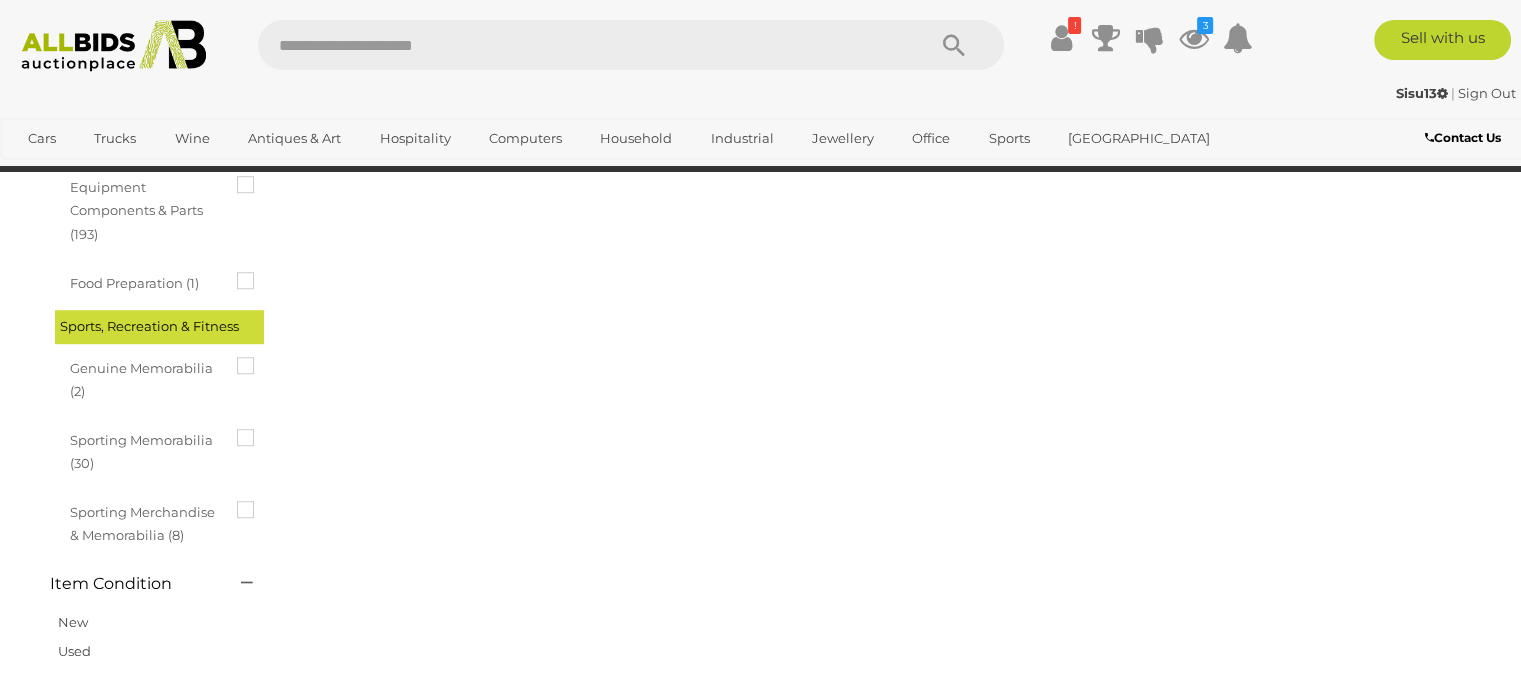 scroll, scrollTop: 102, scrollLeft: 0, axis: vertical 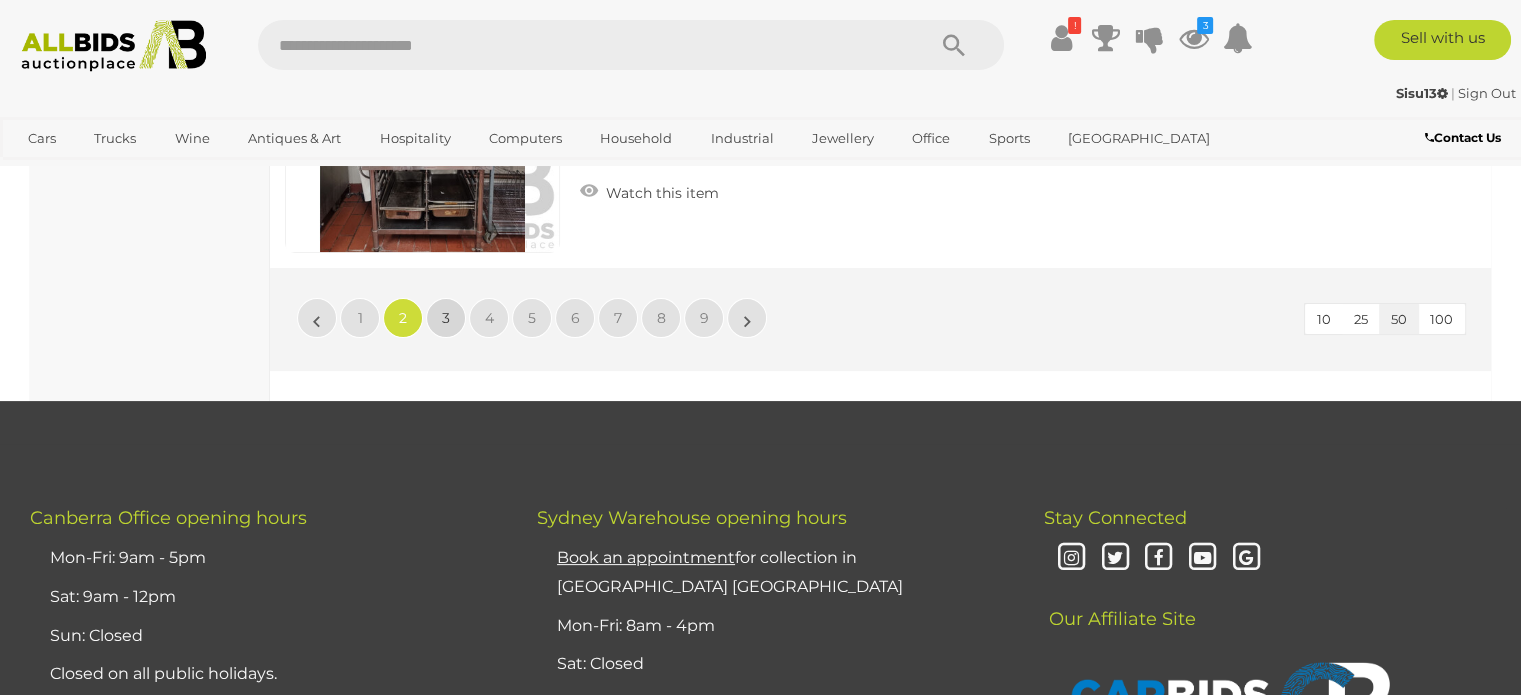 click on "3" at bounding box center [446, 318] 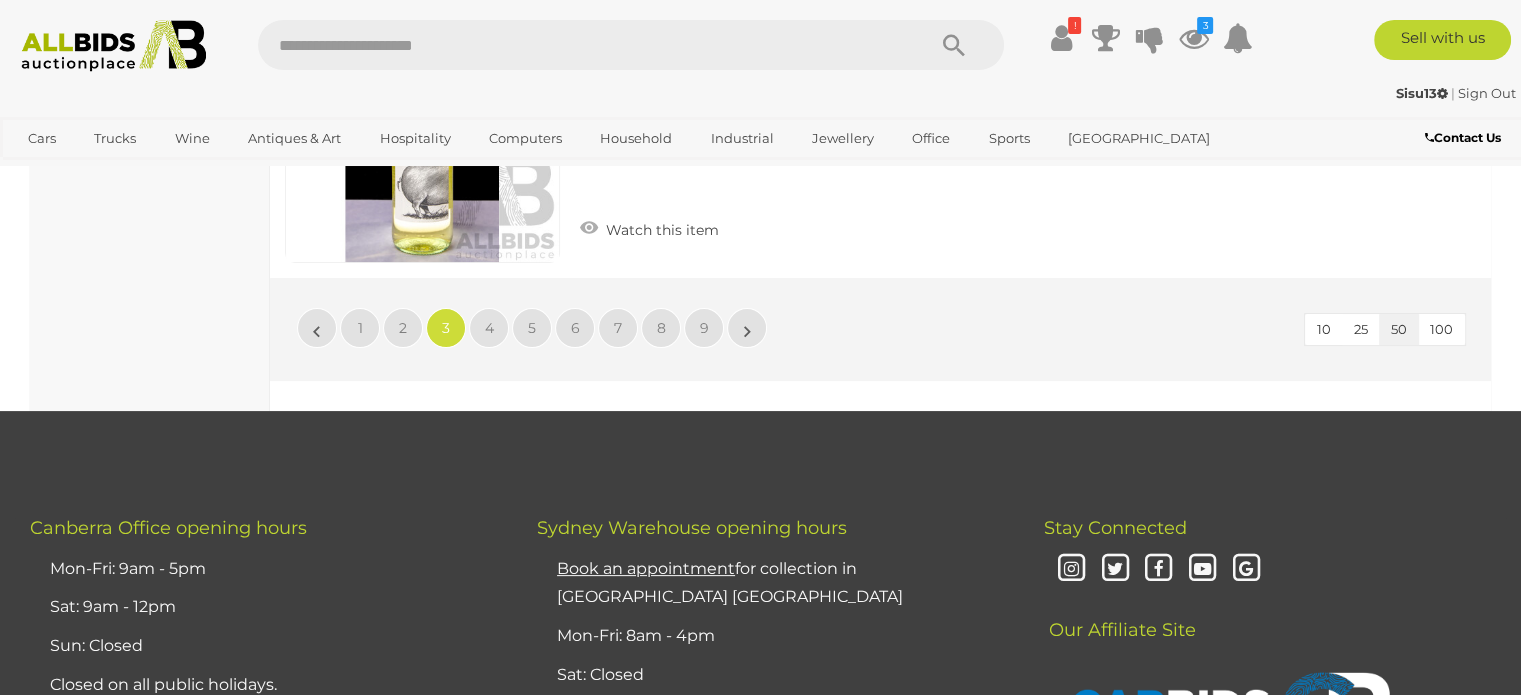 scroll, scrollTop: 15542, scrollLeft: 0, axis: vertical 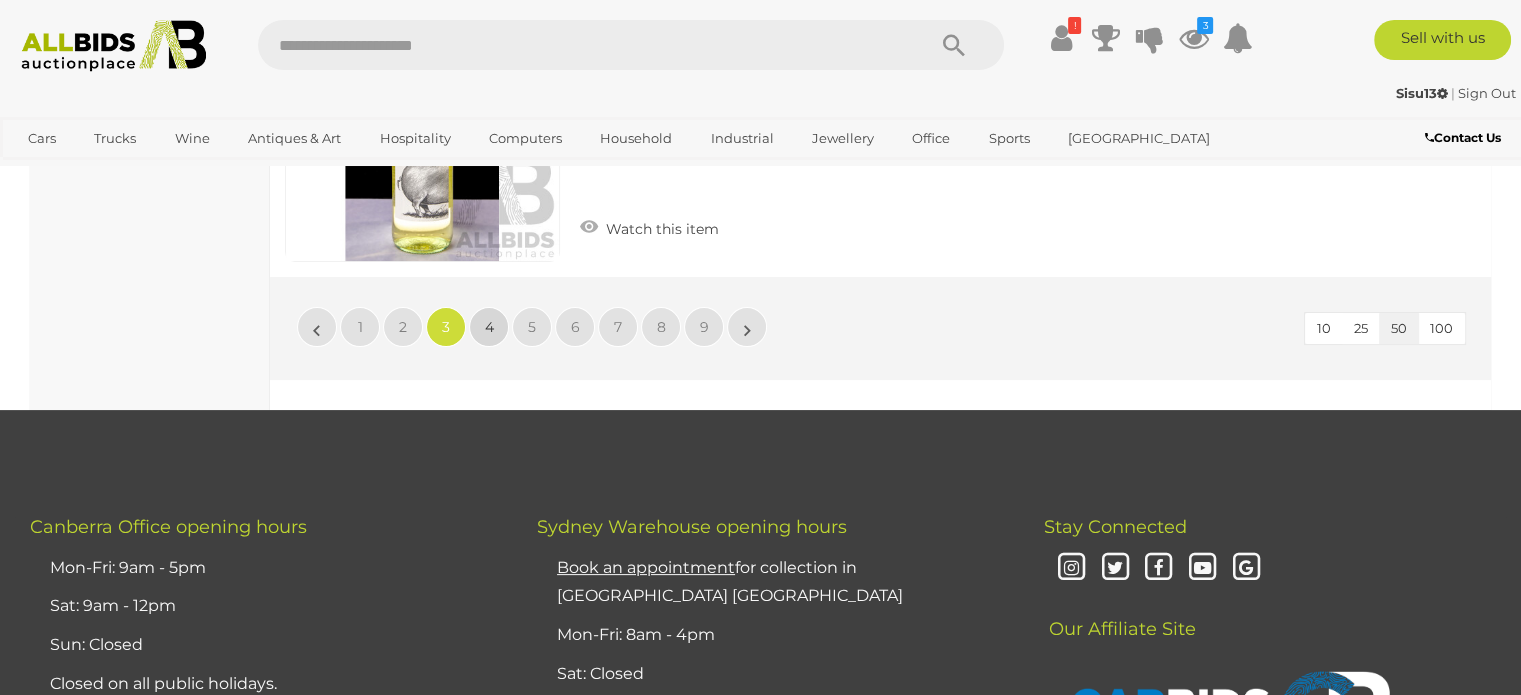 click on "4" at bounding box center [489, 327] 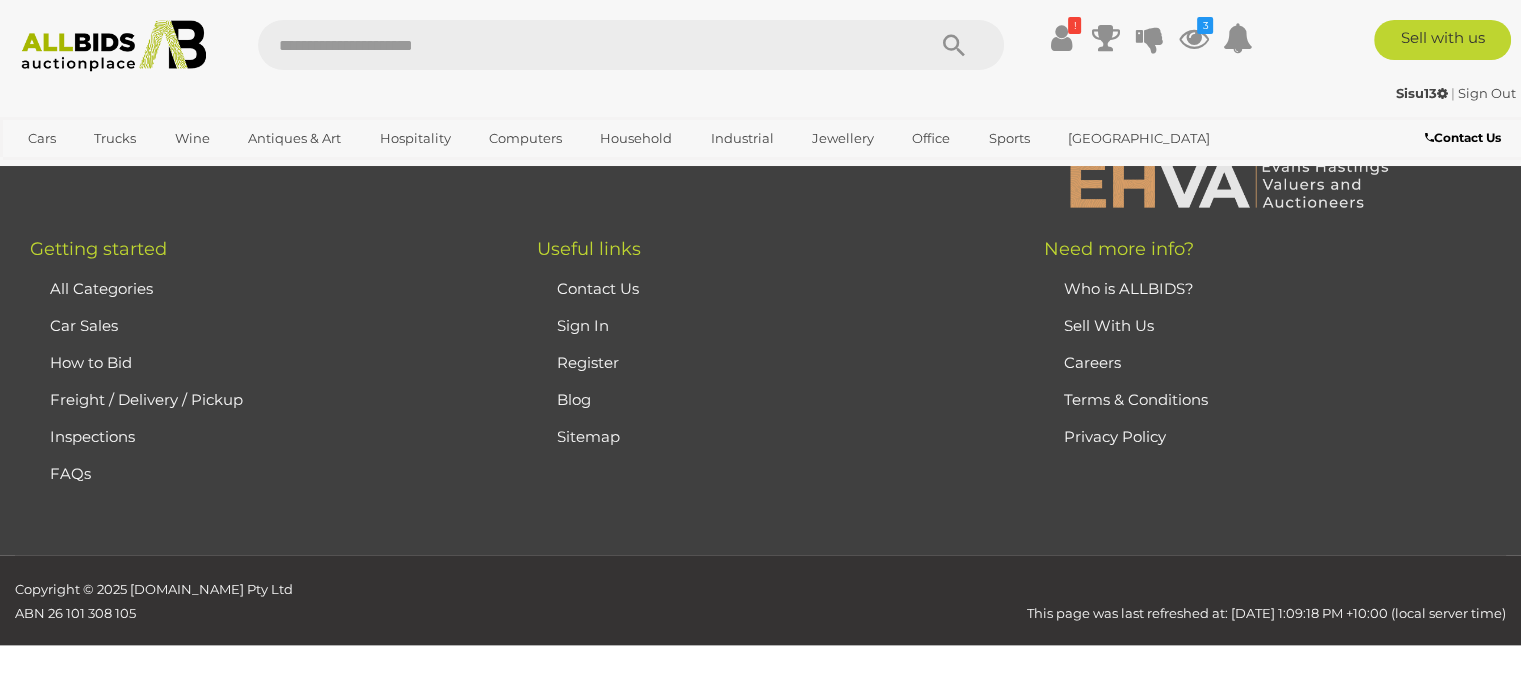 scroll, scrollTop: 102, scrollLeft: 0, axis: vertical 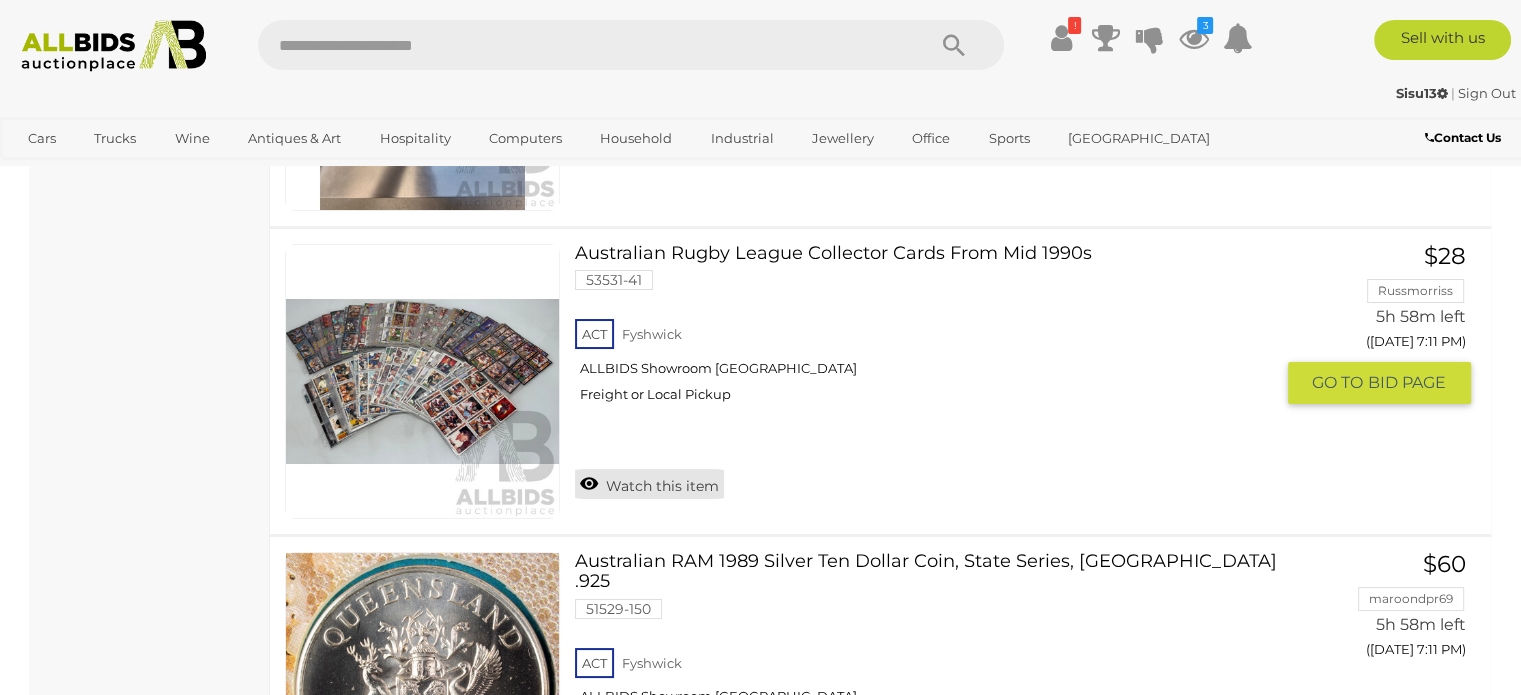 click on "Watch this item" at bounding box center (649, 484) 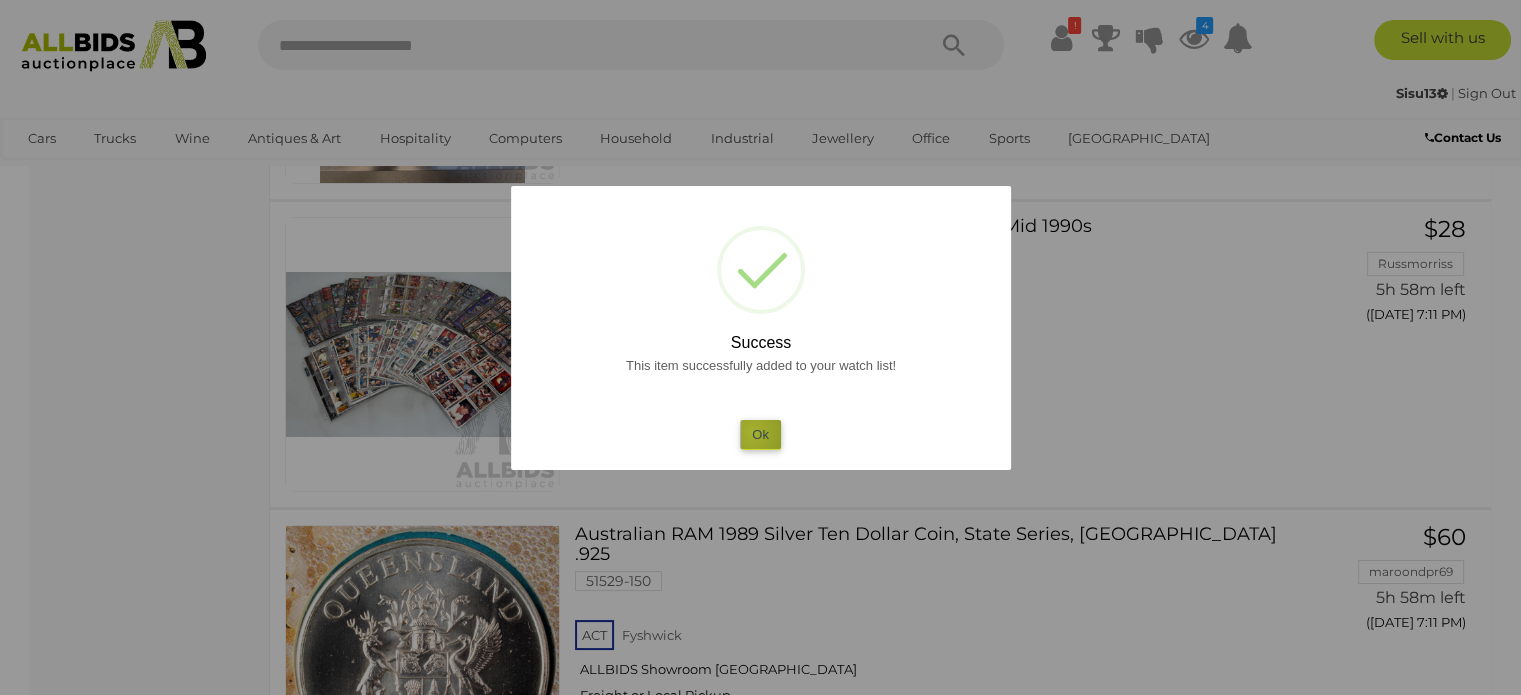 click on "Ok" at bounding box center (760, 434) 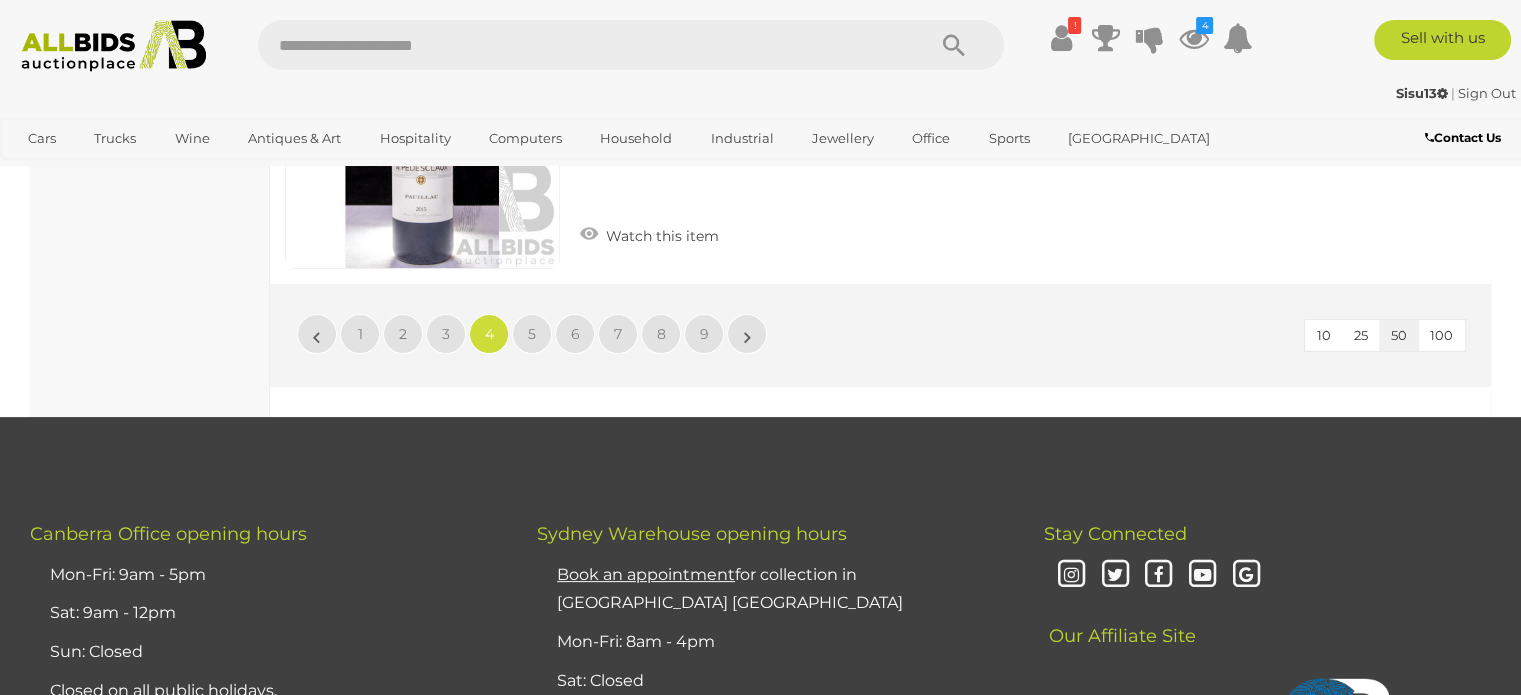 scroll, scrollTop: 15582, scrollLeft: 0, axis: vertical 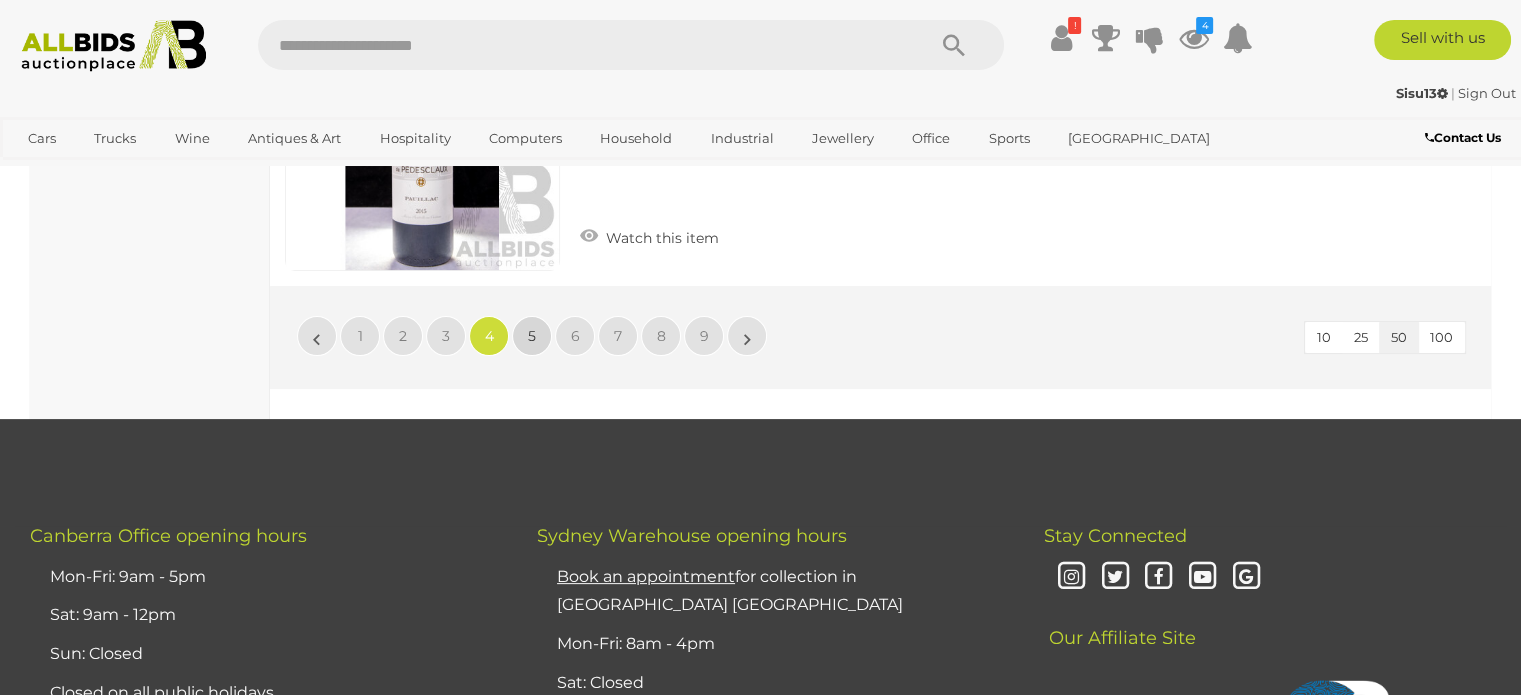 click on "5" at bounding box center (532, 336) 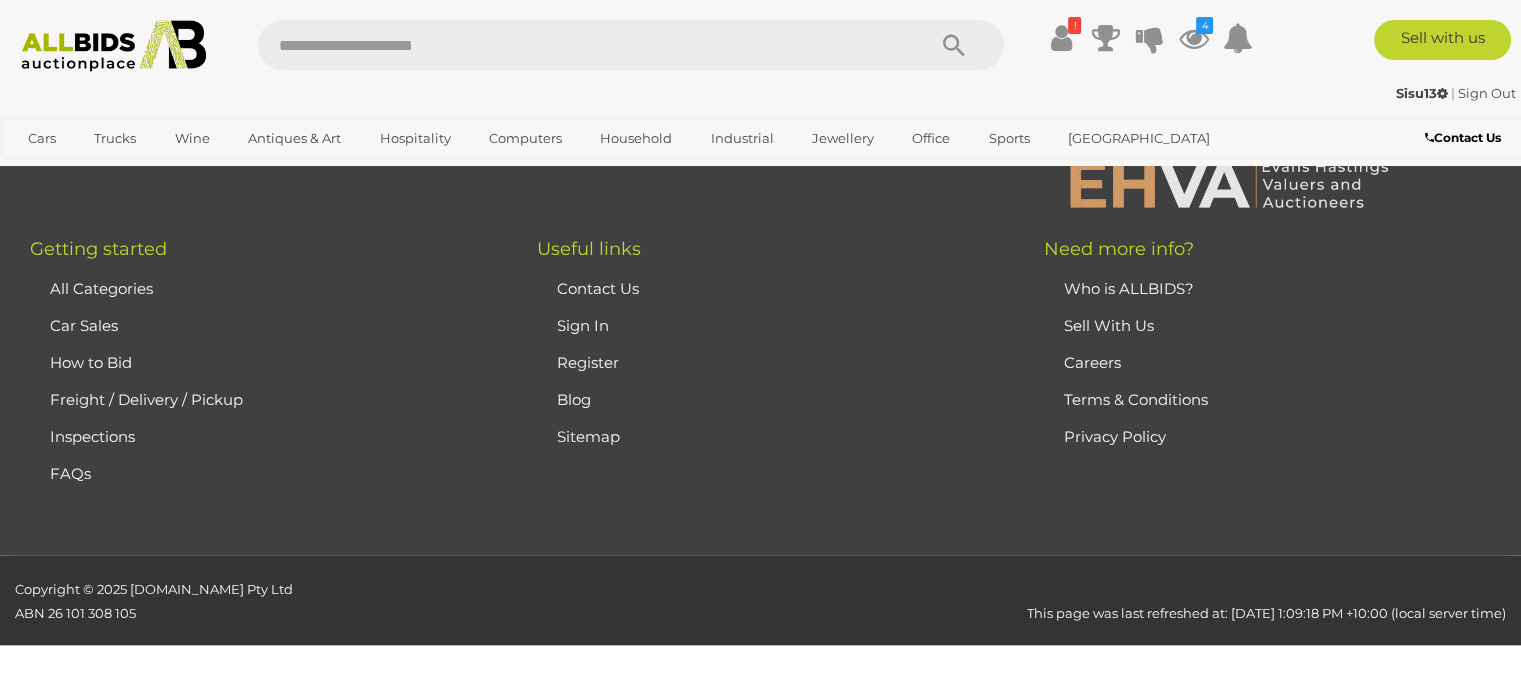 scroll, scrollTop: 102, scrollLeft: 0, axis: vertical 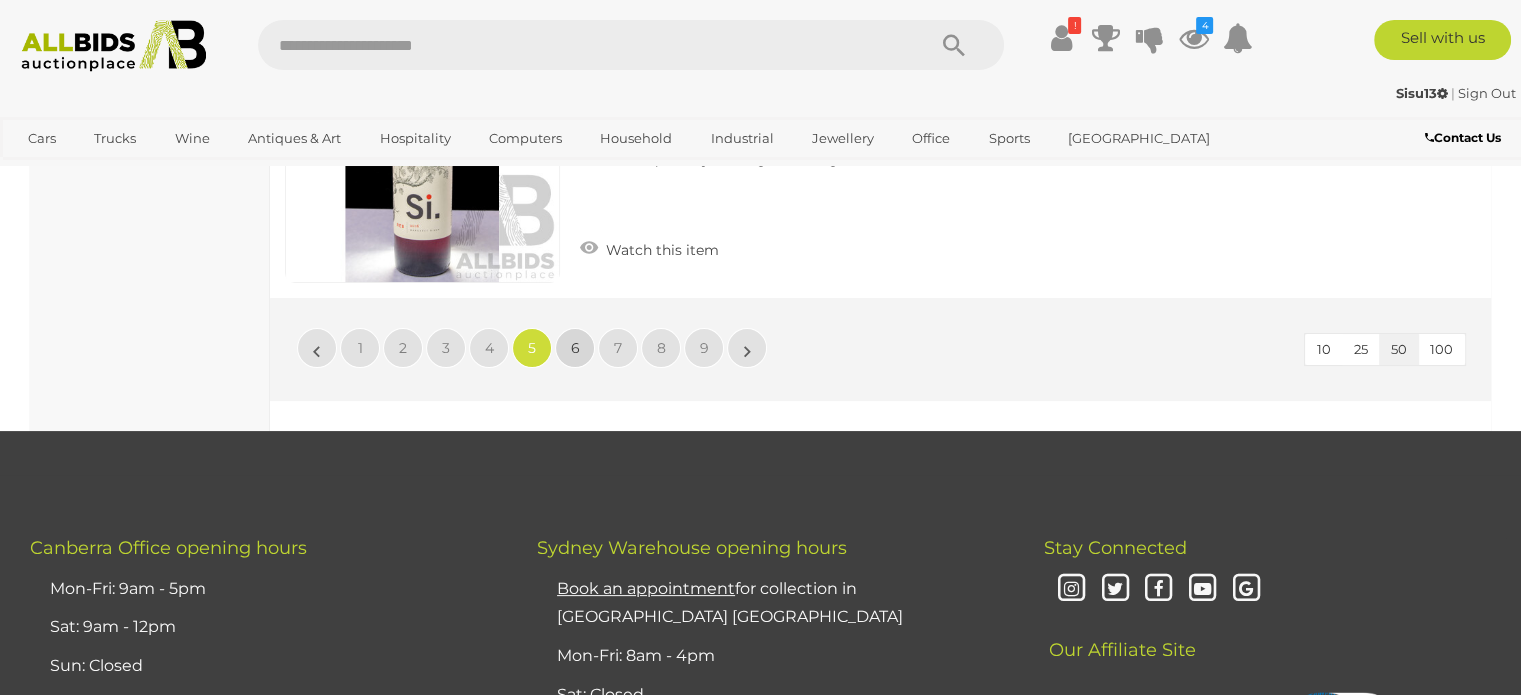 click on "6" at bounding box center [575, 348] 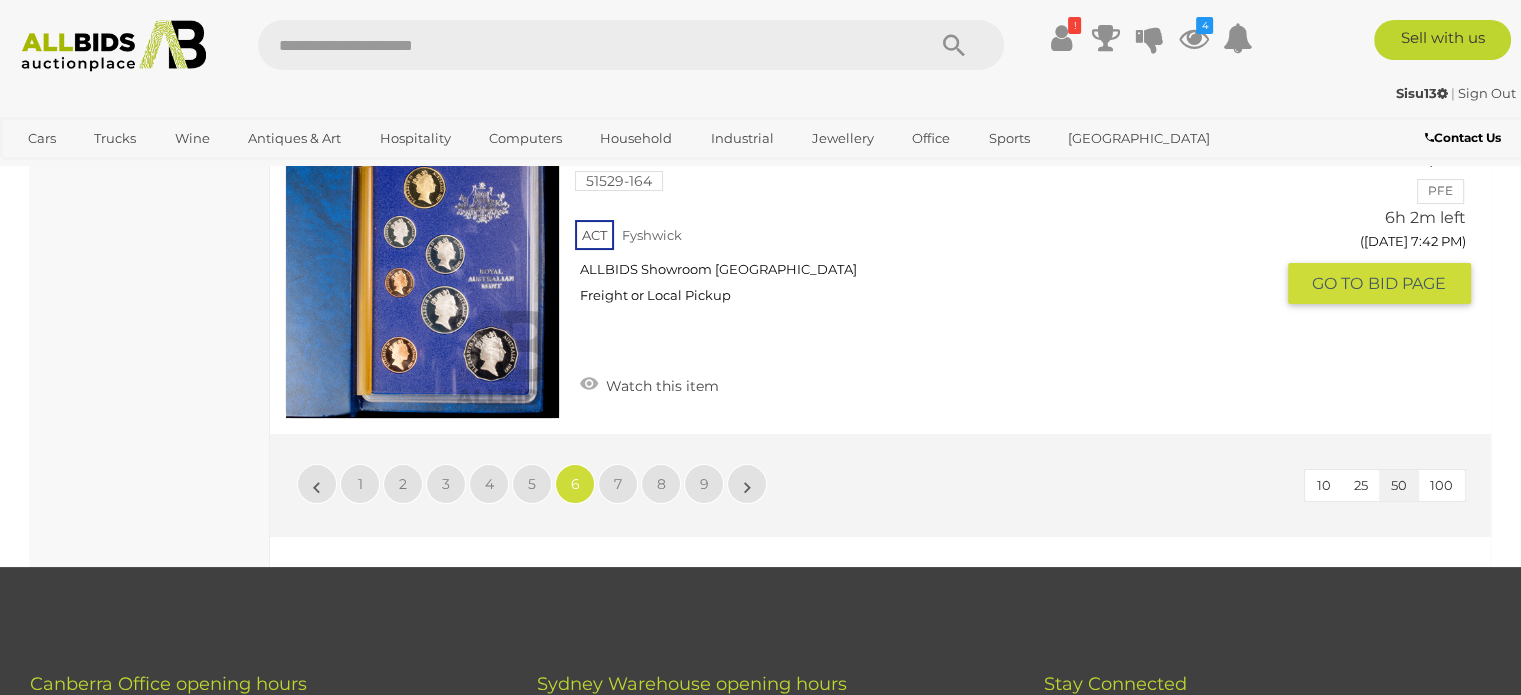 scroll, scrollTop: 15422, scrollLeft: 0, axis: vertical 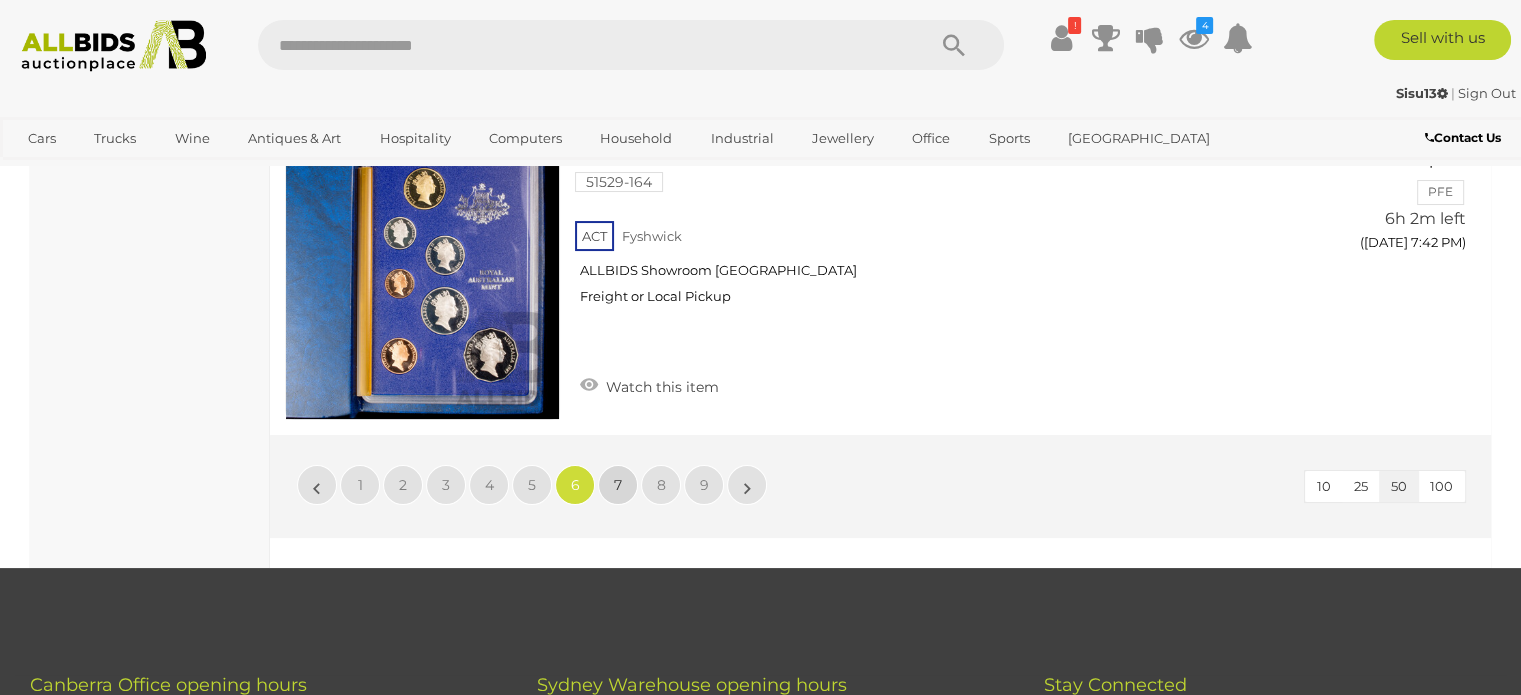 click on "7" at bounding box center [618, 485] 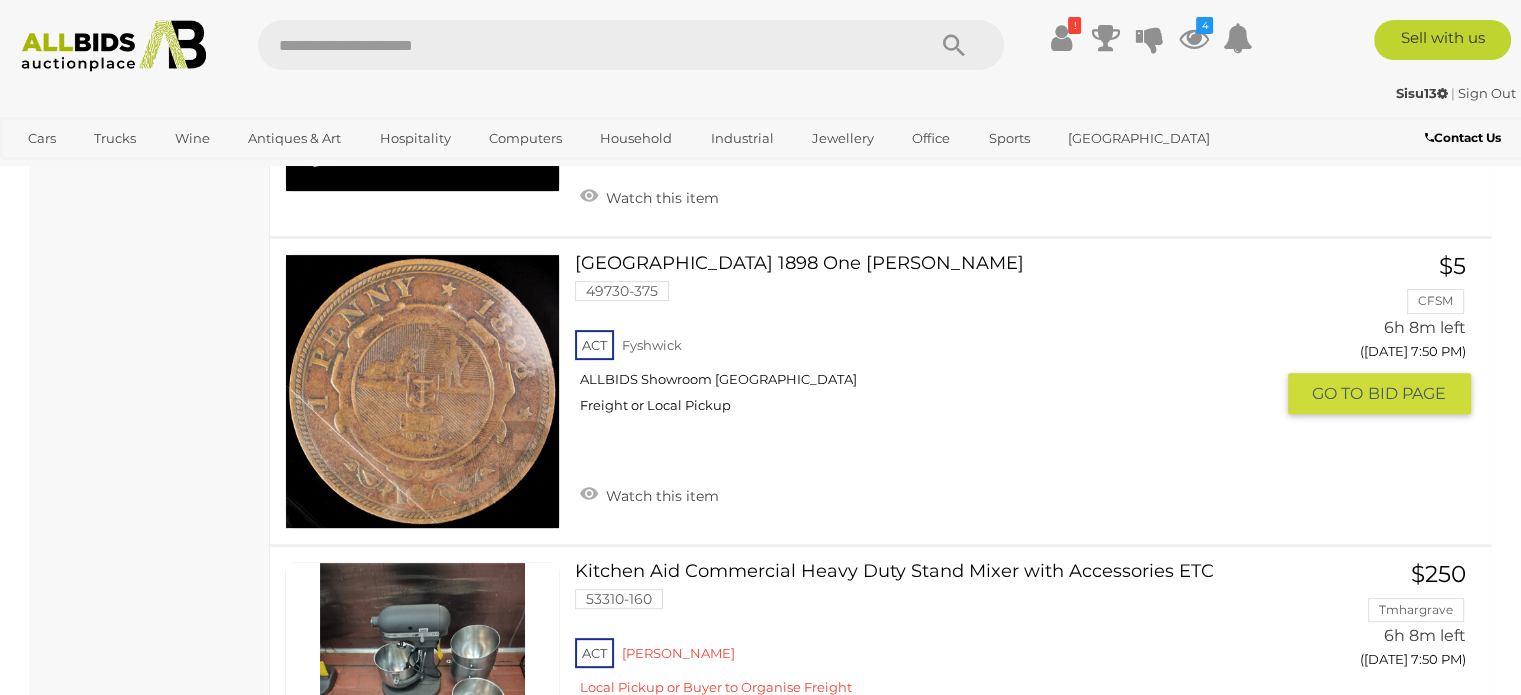 scroll, scrollTop: 8182, scrollLeft: 0, axis: vertical 